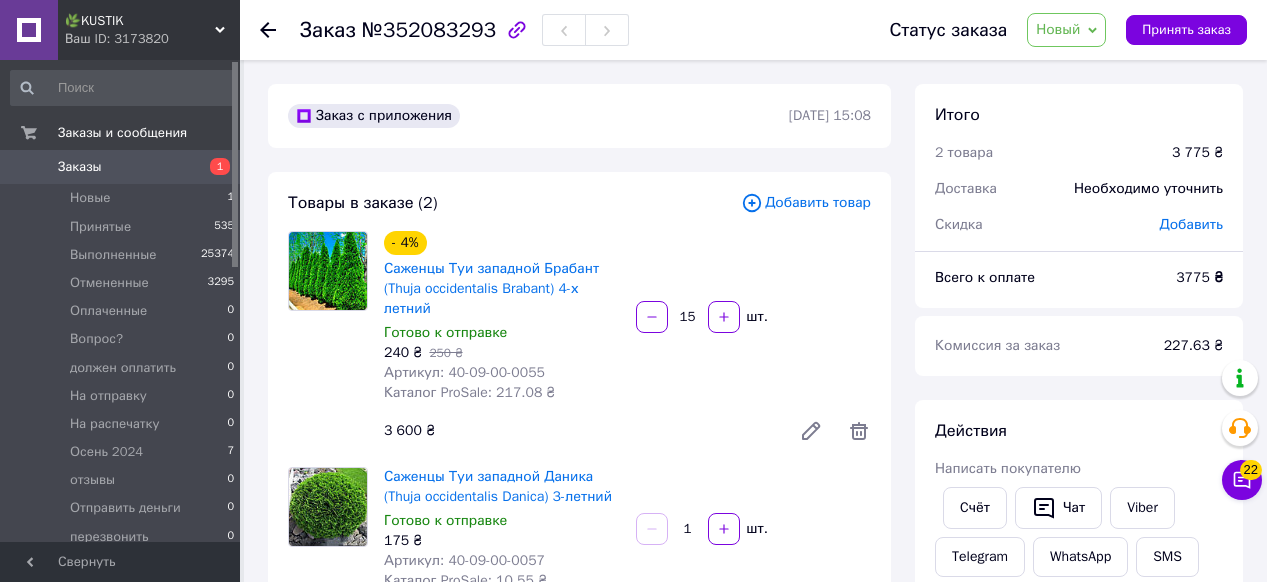 scroll, scrollTop: 0, scrollLeft: 0, axis: both 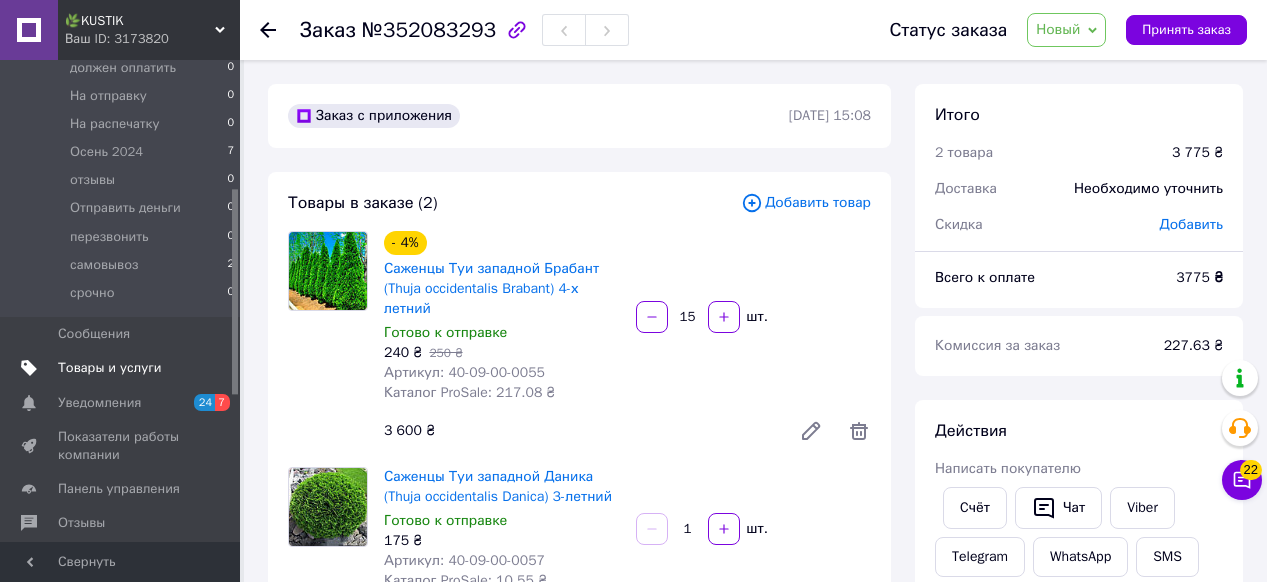 click on "Товары и услуги" at bounding box center [110, 368] 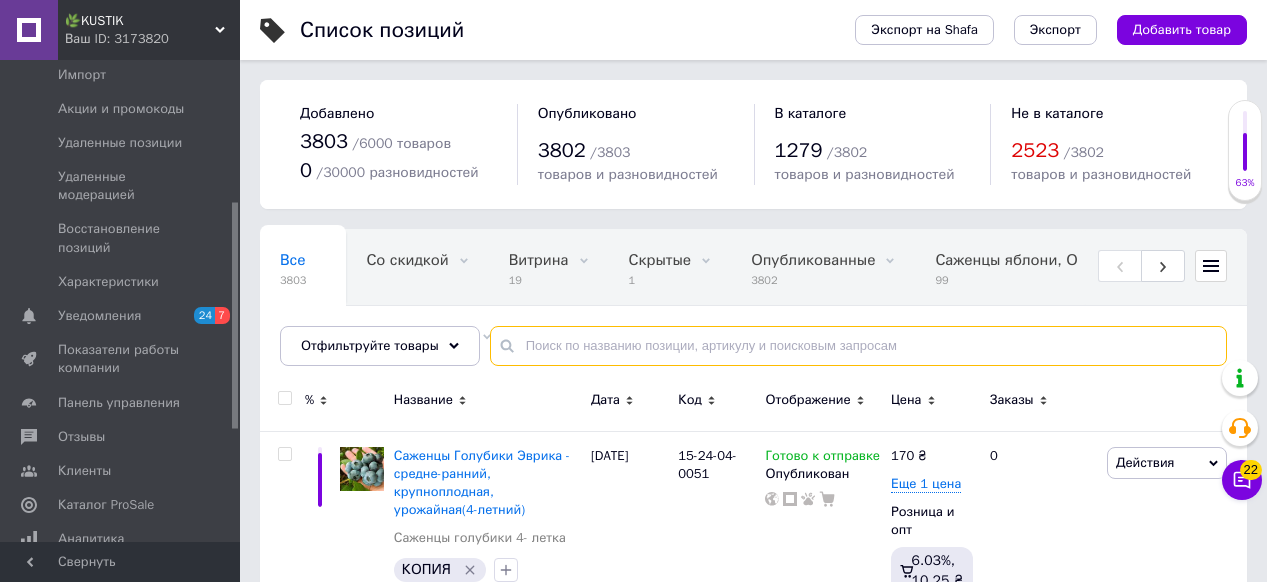 click at bounding box center (858, 346) 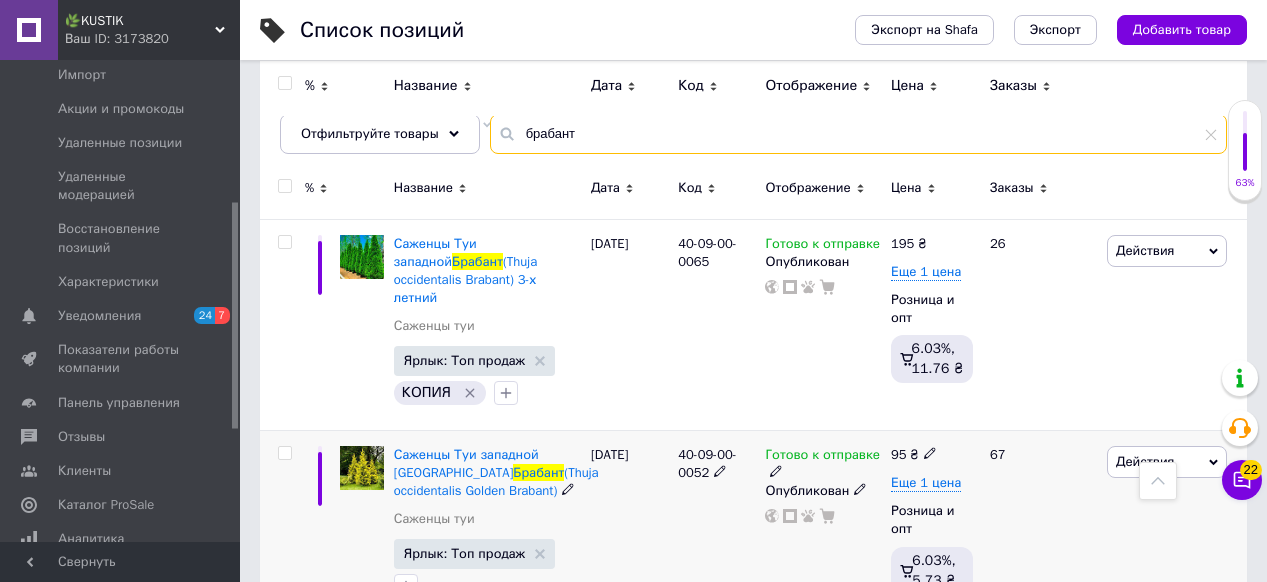 scroll, scrollTop: 200, scrollLeft: 0, axis: vertical 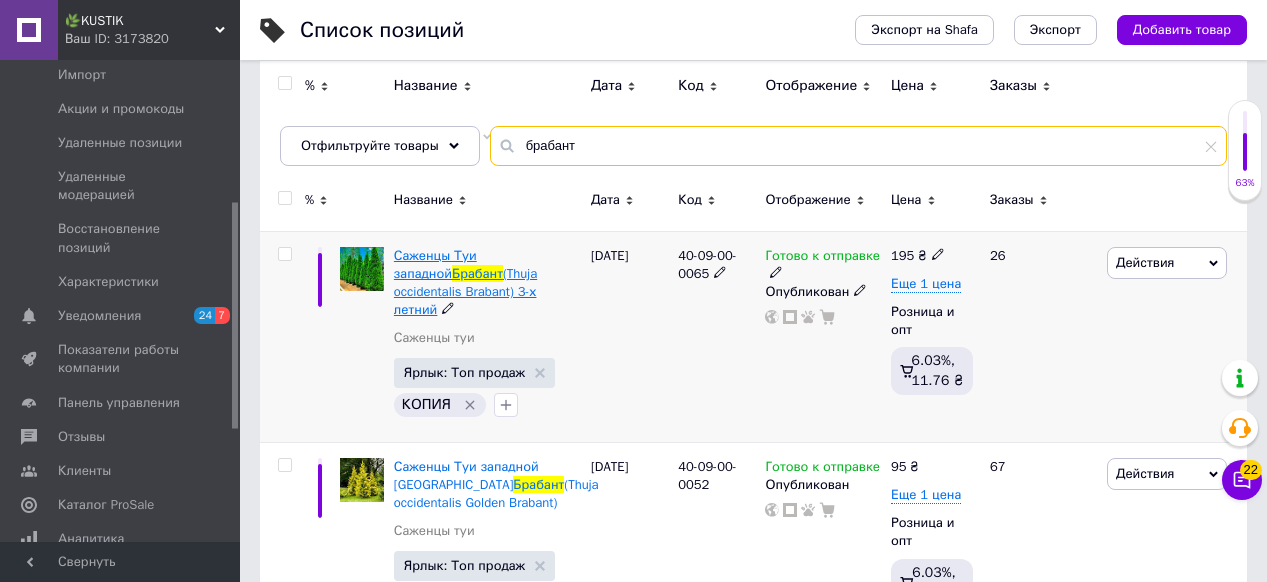 type on "брабант" 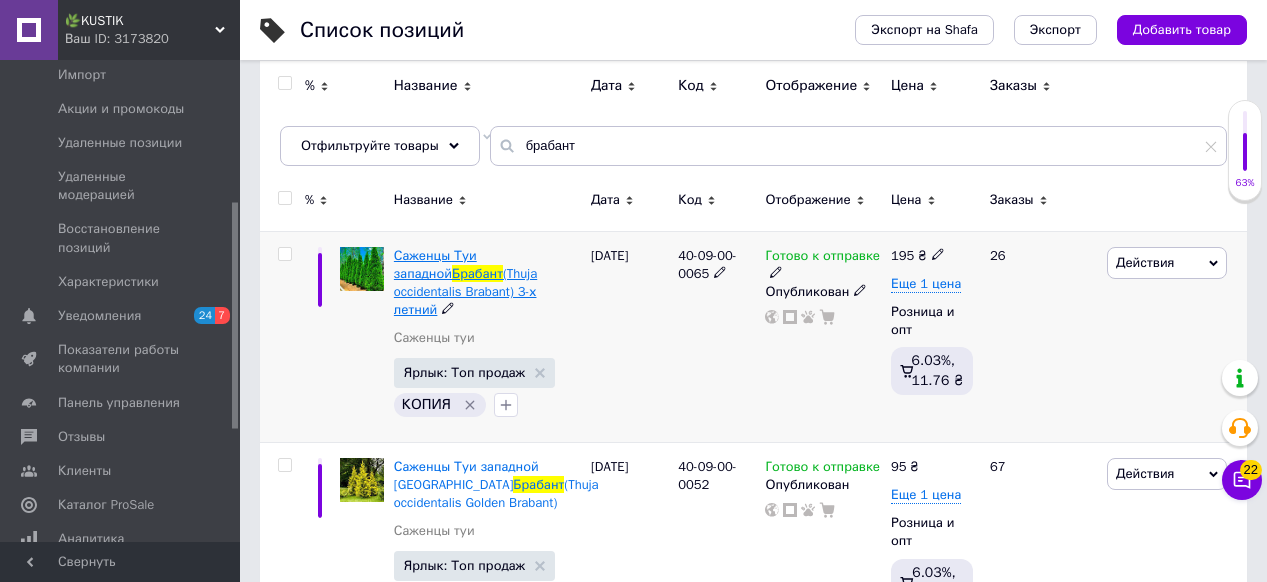 click on "(Thuja occidentalis Brabant) 3-х летний" at bounding box center (465, 291) 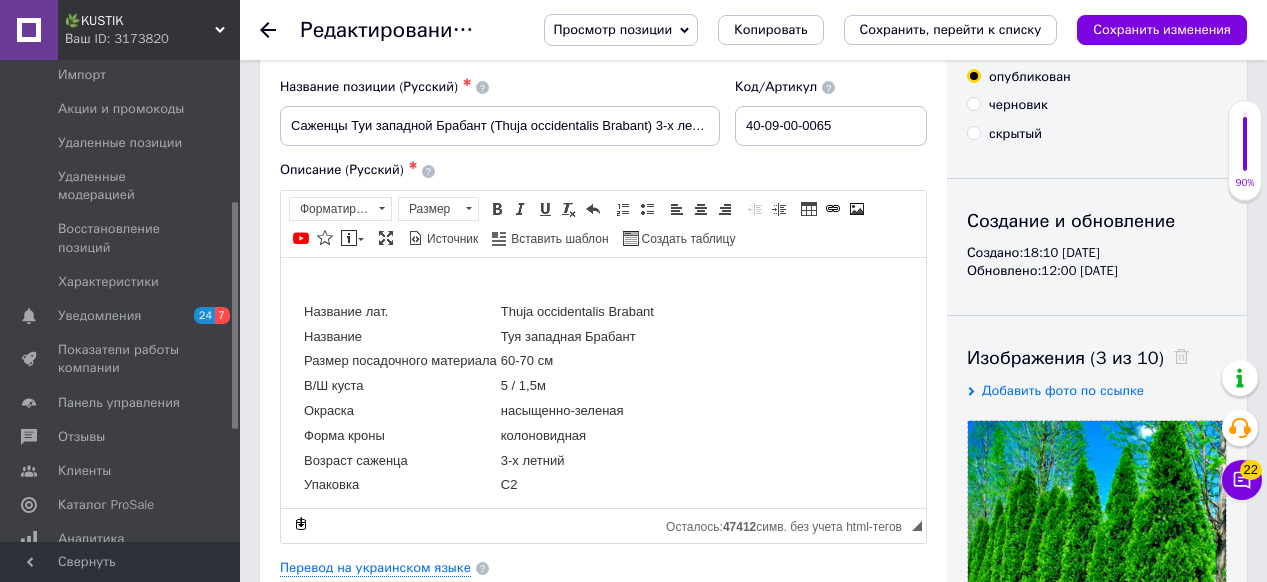 scroll, scrollTop: 100, scrollLeft: 0, axis: vertical 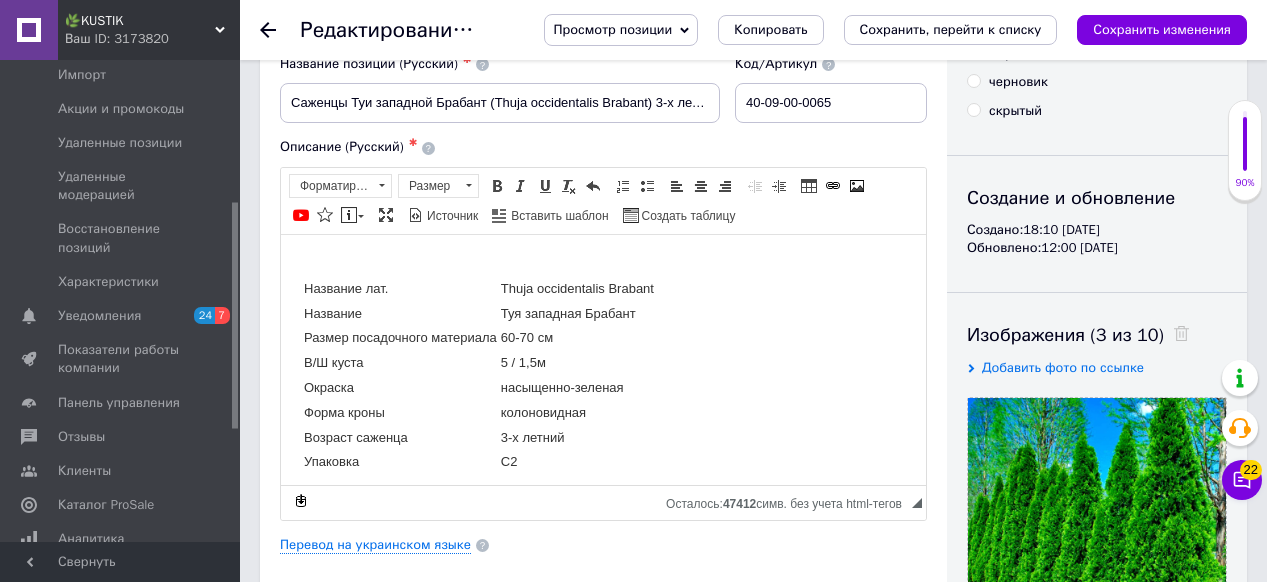 click on "60-70 см" at bounding box center (577, 337) 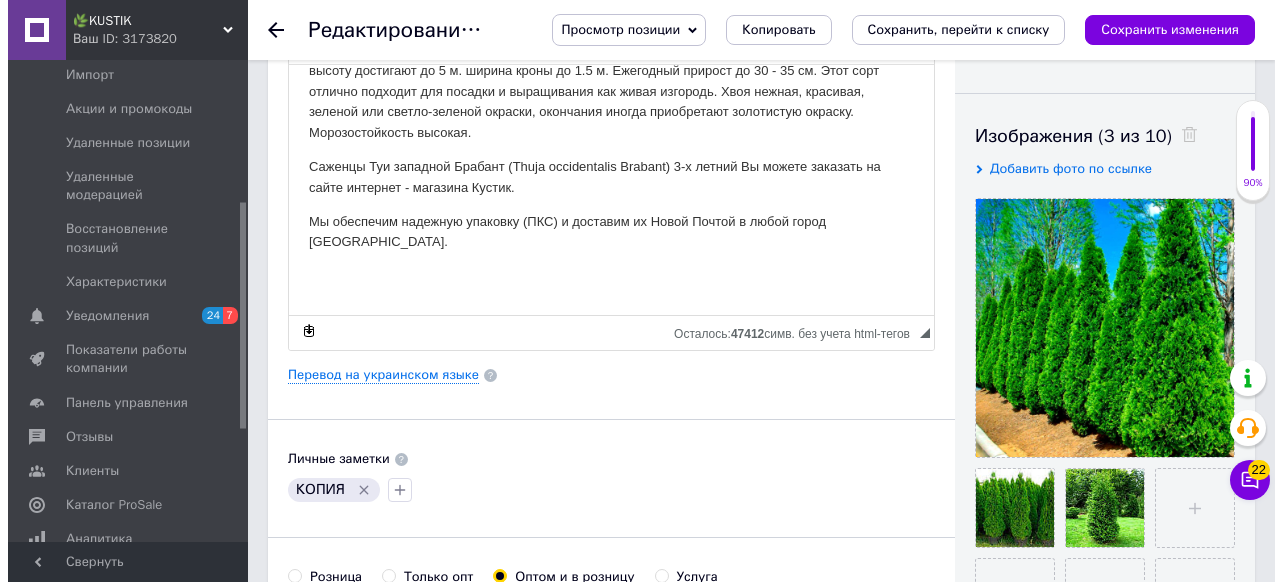 scroll, scrollTop: 300, scrollLeft: 0, axis: vertical 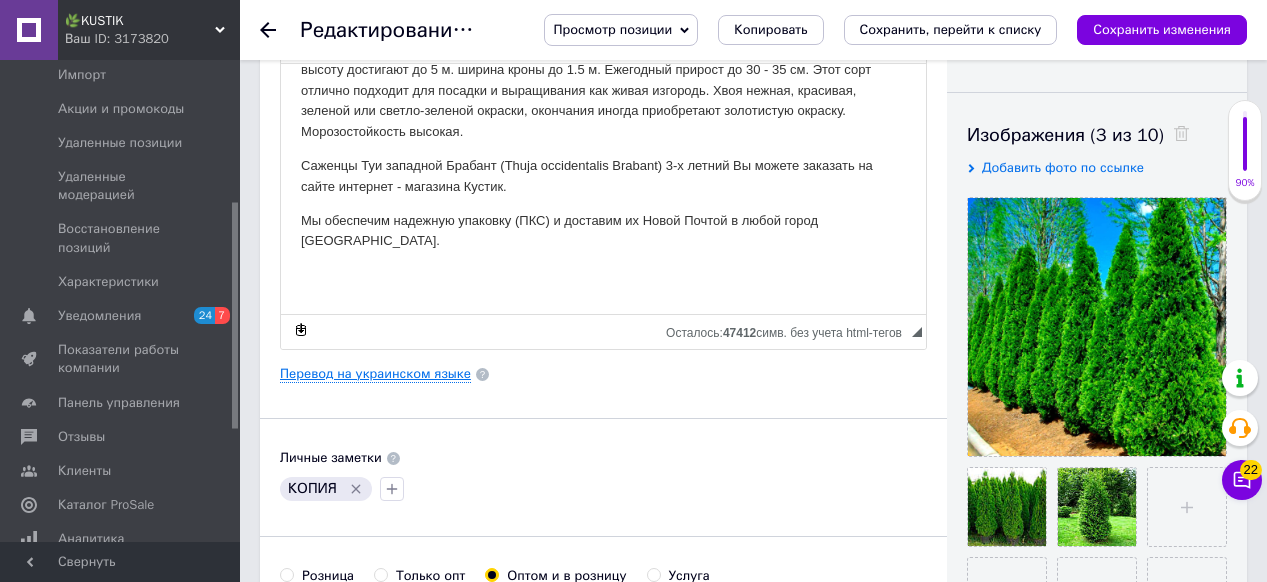 click on "Перевод на украинском языке" at bounding box center [375, 374] 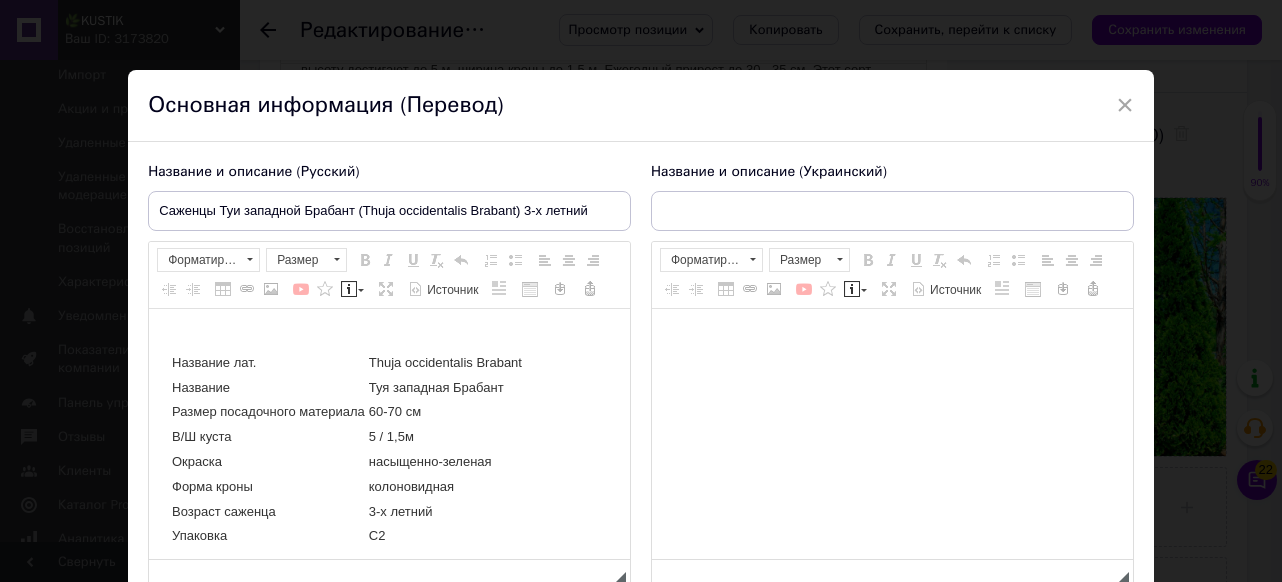 scroll, scrollTop: 0, scrollLeft: 0, axis: both 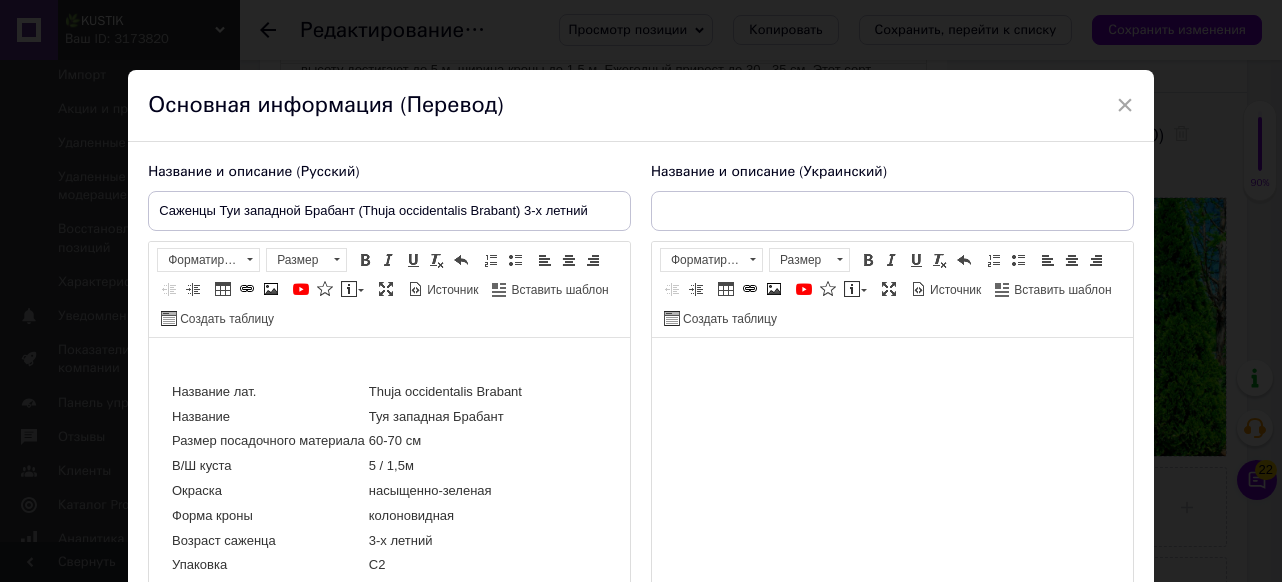 type on "Саджанці Туї західної Брабант (Thuja occidentalis Brabant) 3-х річний" 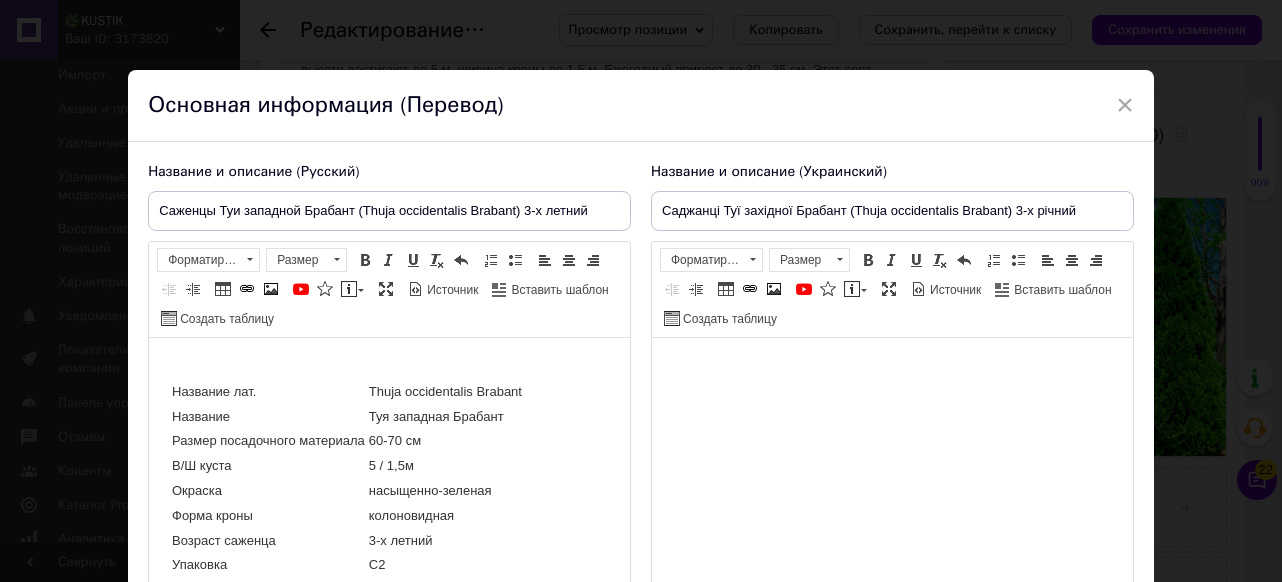 click on "60-70 см" at bounding box center (445, 441) 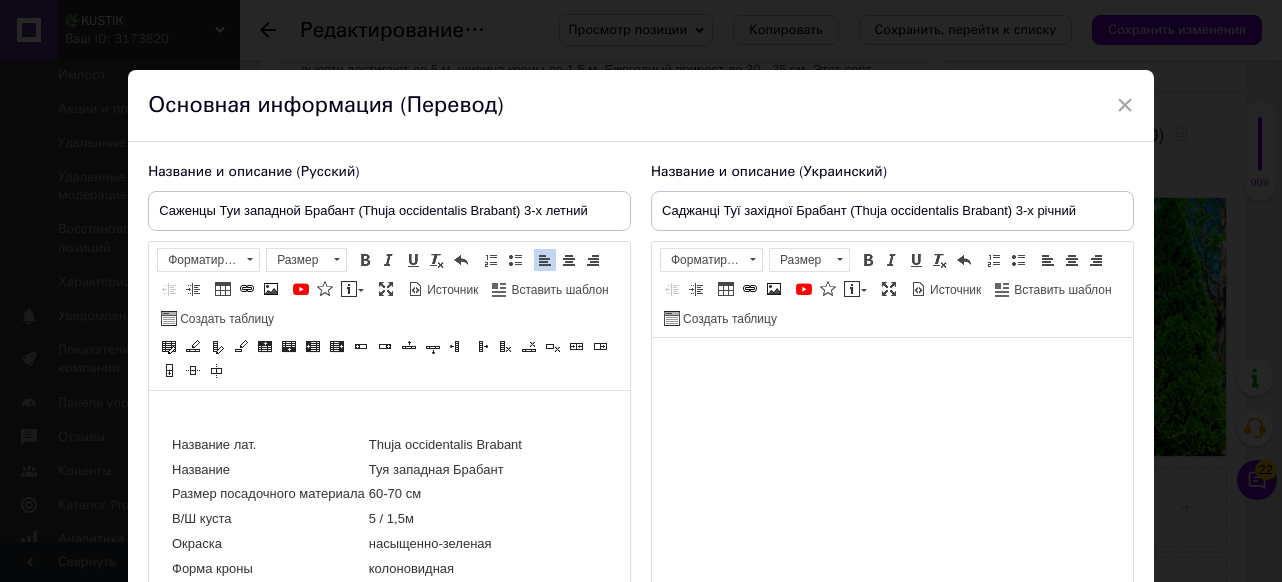 type 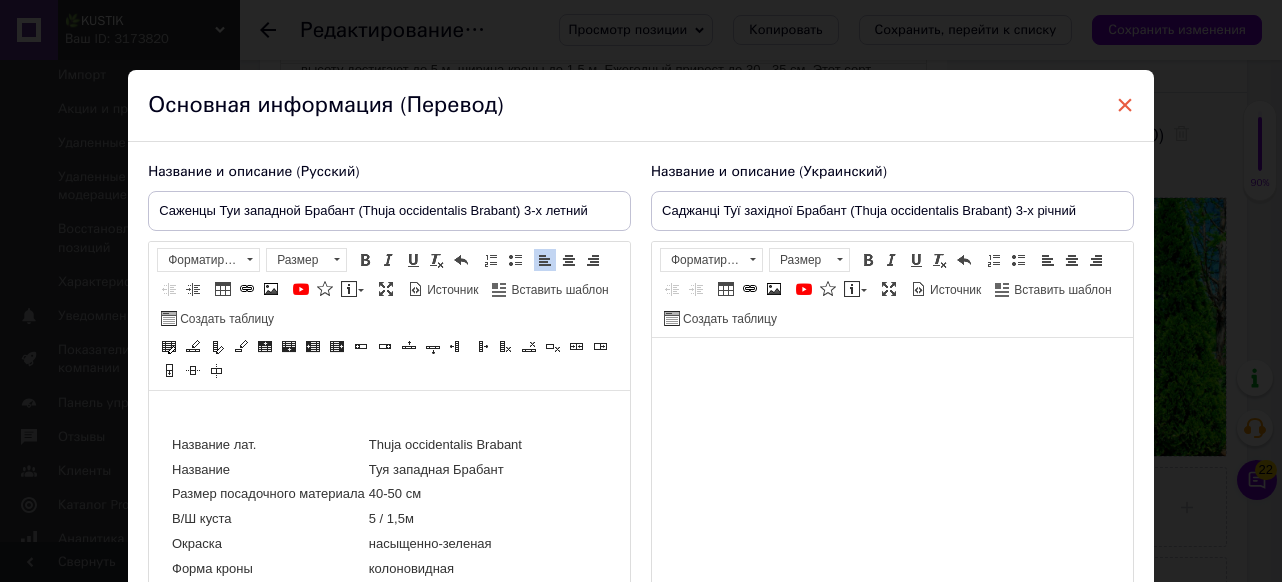 click on "×" at bounding box center [1125, 105] 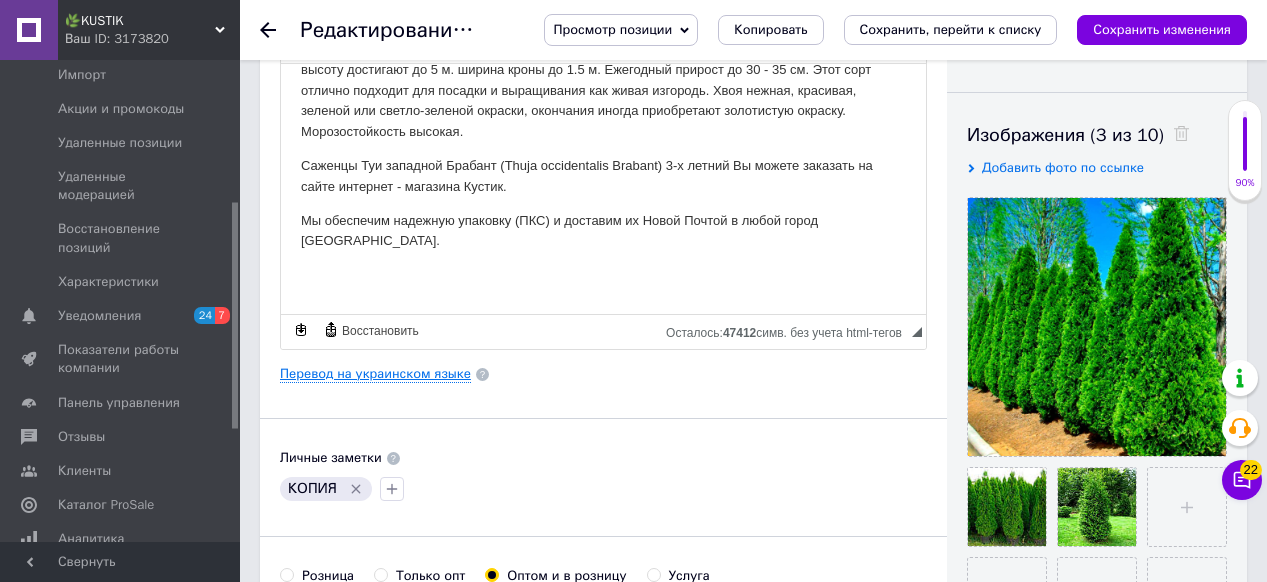 click on "Перевод на украинском языке" at bounding box center [375, 374] 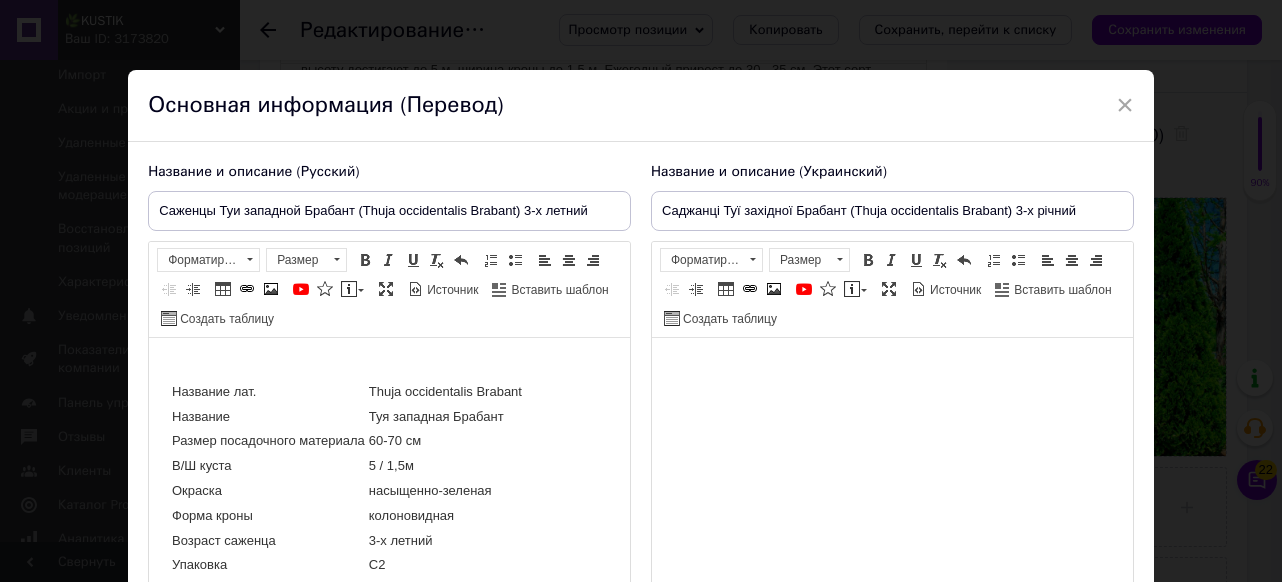 scroll, scrollTop: 0, scrollLeft: 0, axis: both 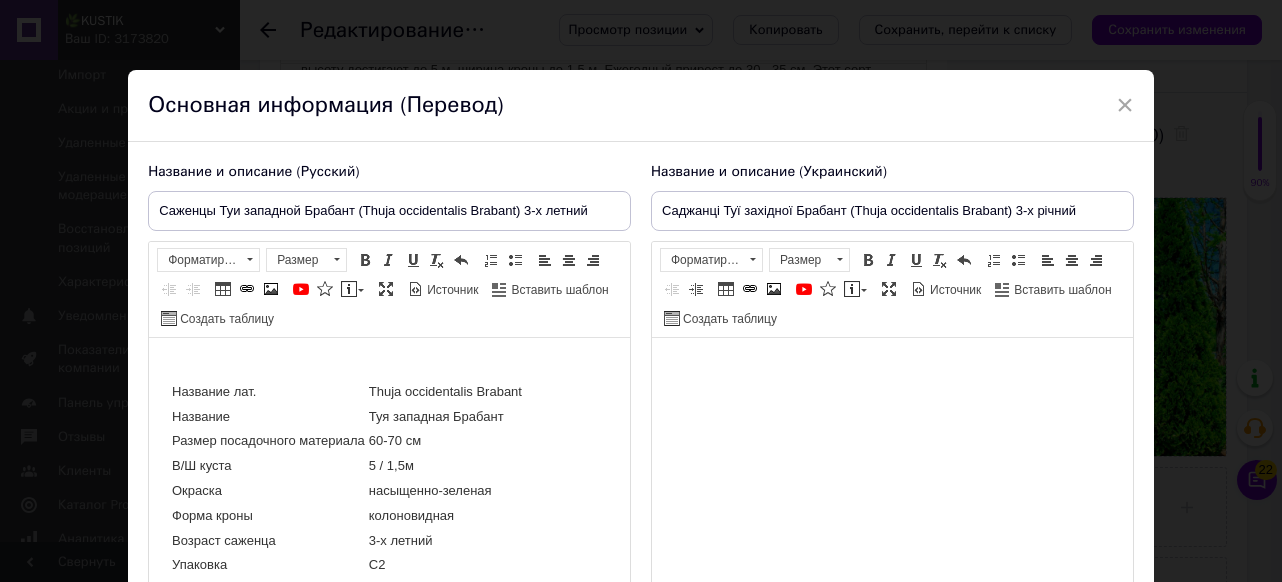 click on "60-70 см" at bounding box center (445, 441) 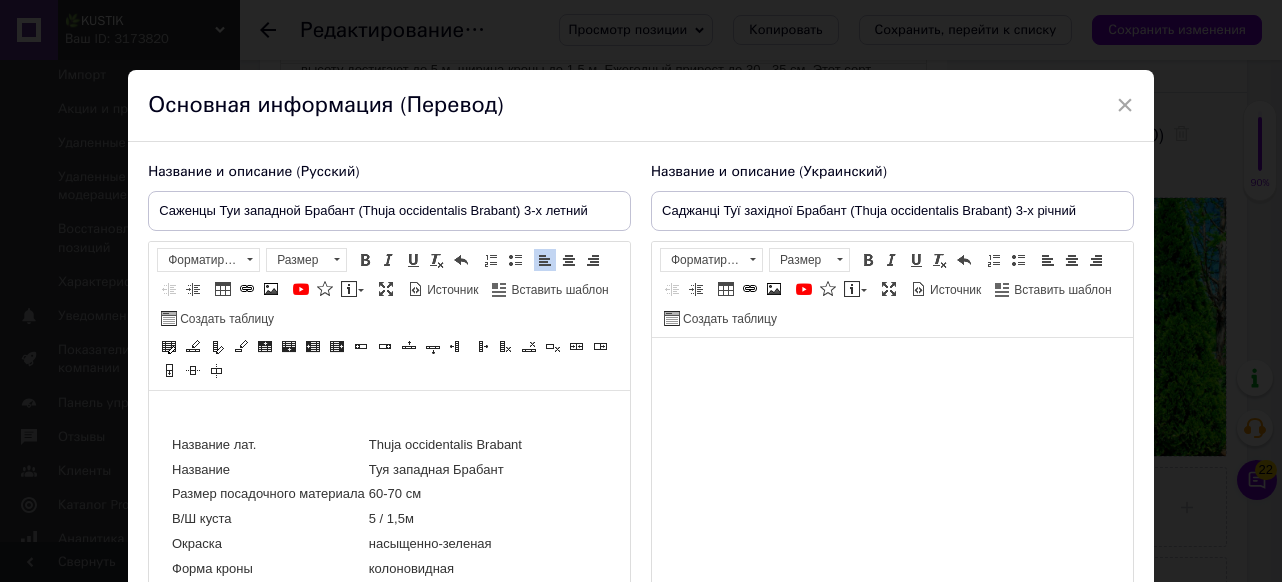 type 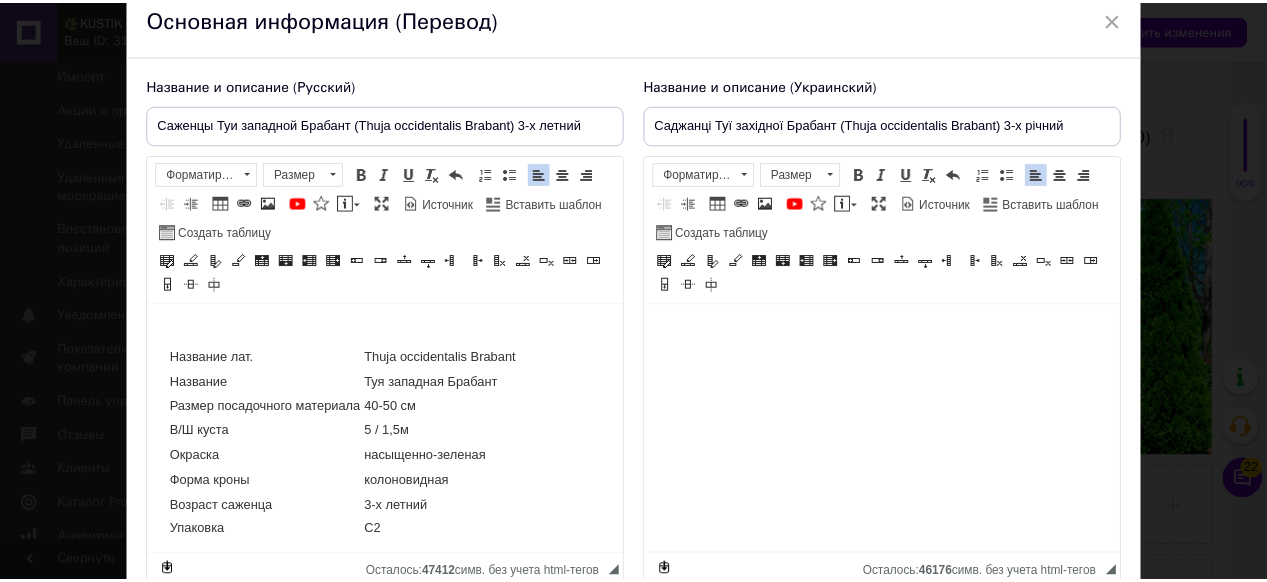 scroll, scrollTop: 260, scrollLeft: 0, axis: vertical 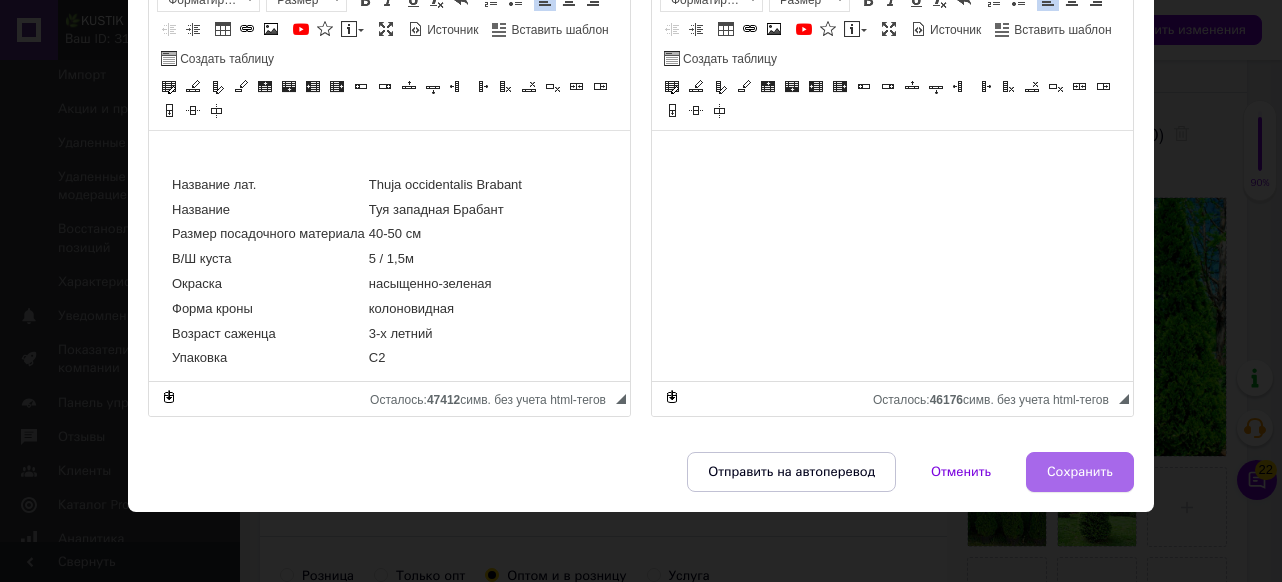 click on "Сохранить" at bounding box center [1080, 472] 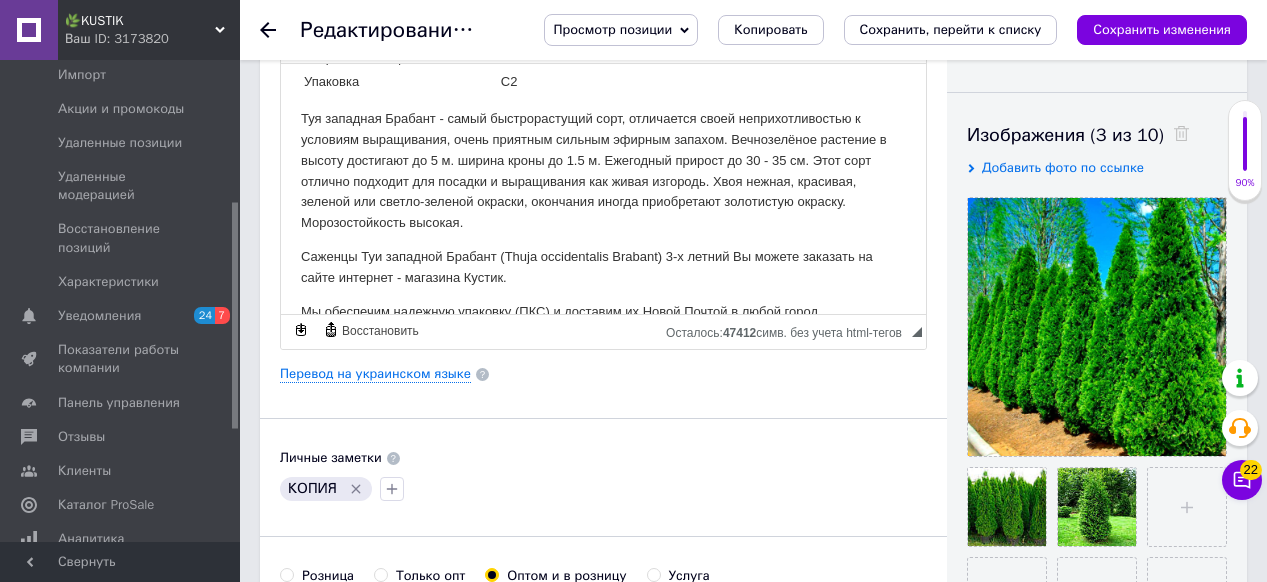 scroll, scrollTop: 200, scrollLeft: 0, axis: vertical 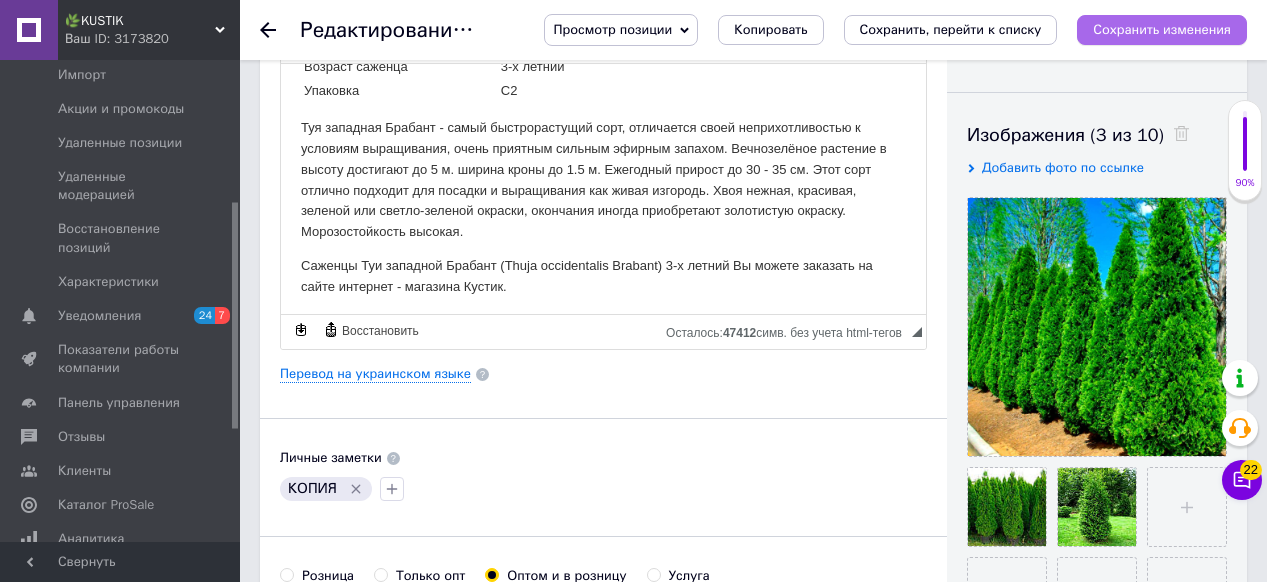 click on "Сохранить изменения" at bounding box center (1162, 29) 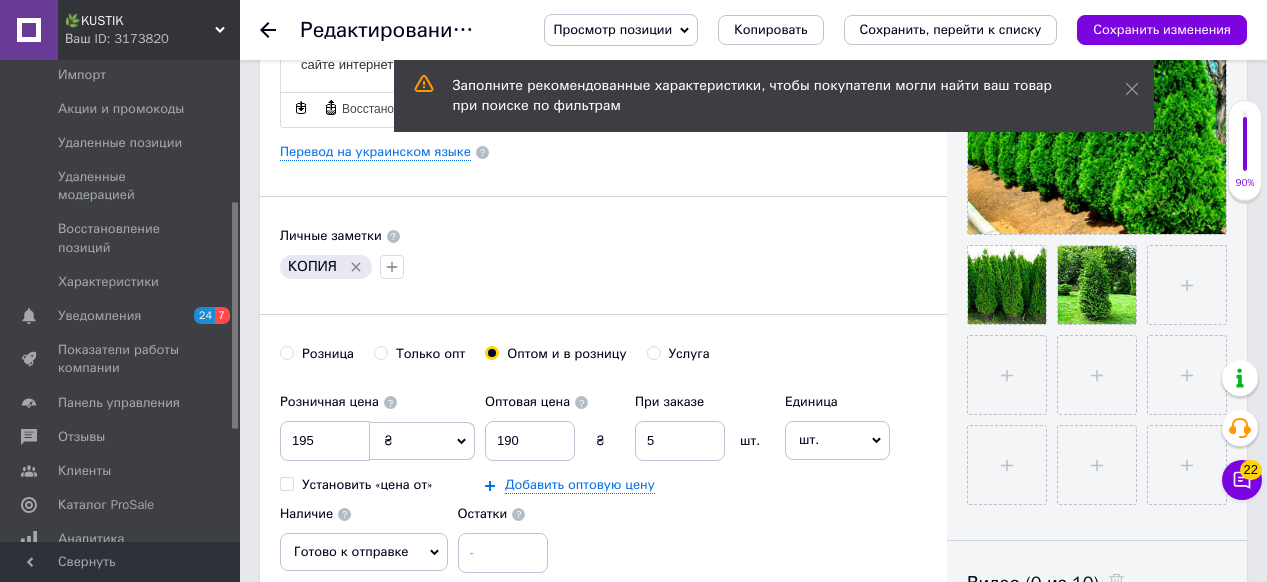 scroll, scrollTop: 500, scrollLeft: 0, axis: vertical 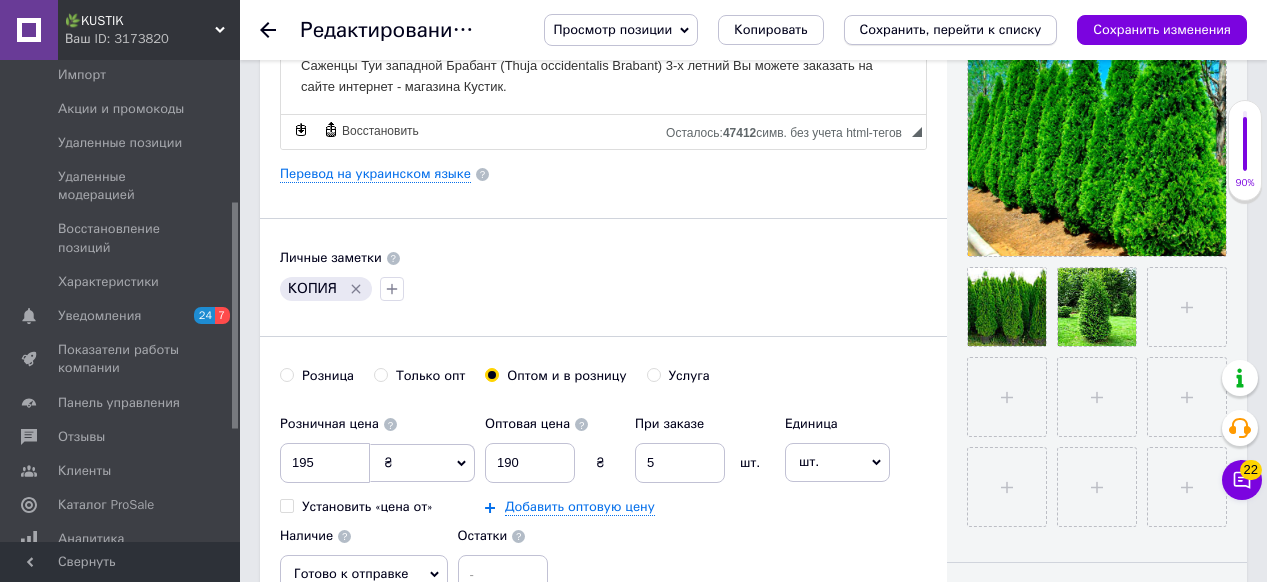 click on "Сохранить, перейти к списку" at bounding box center [951, 30] 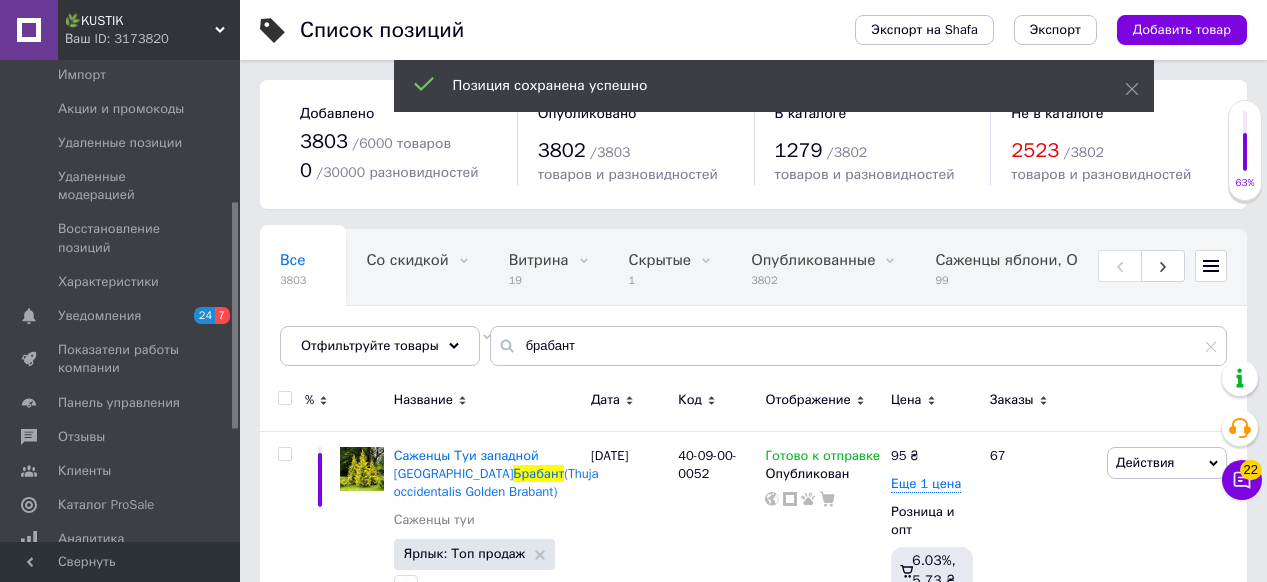 scroll, scrollTop: 74, scrollLeft: 0, axis: vertical 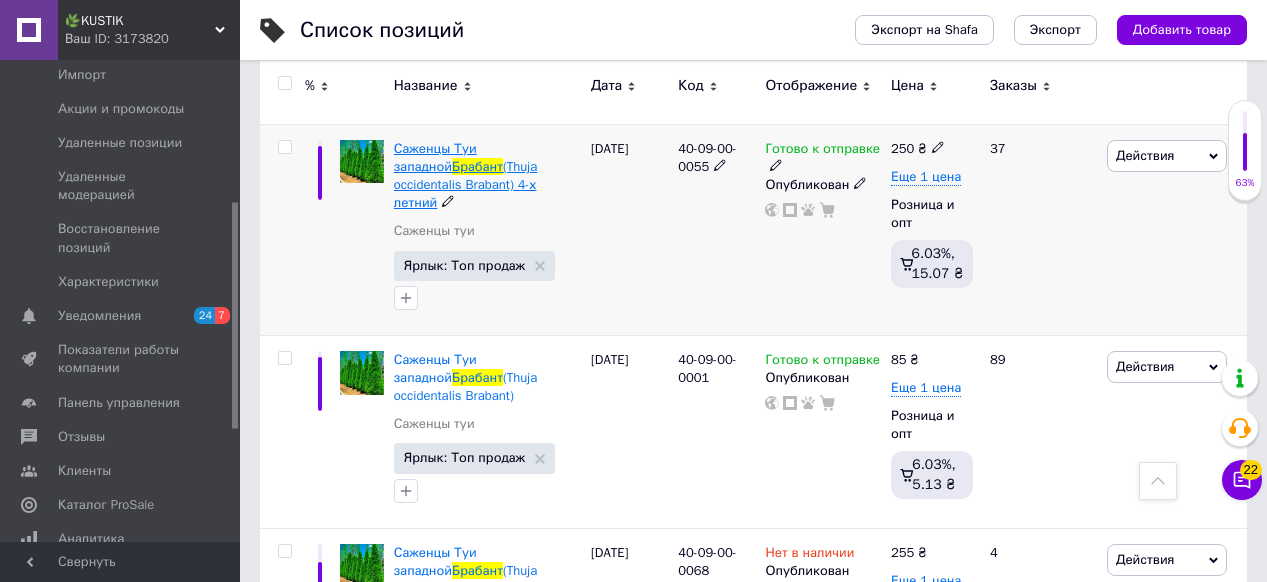 click on "(Thuja occidentalis Brabant) 4-х летний" at bounding box center (465, 184) 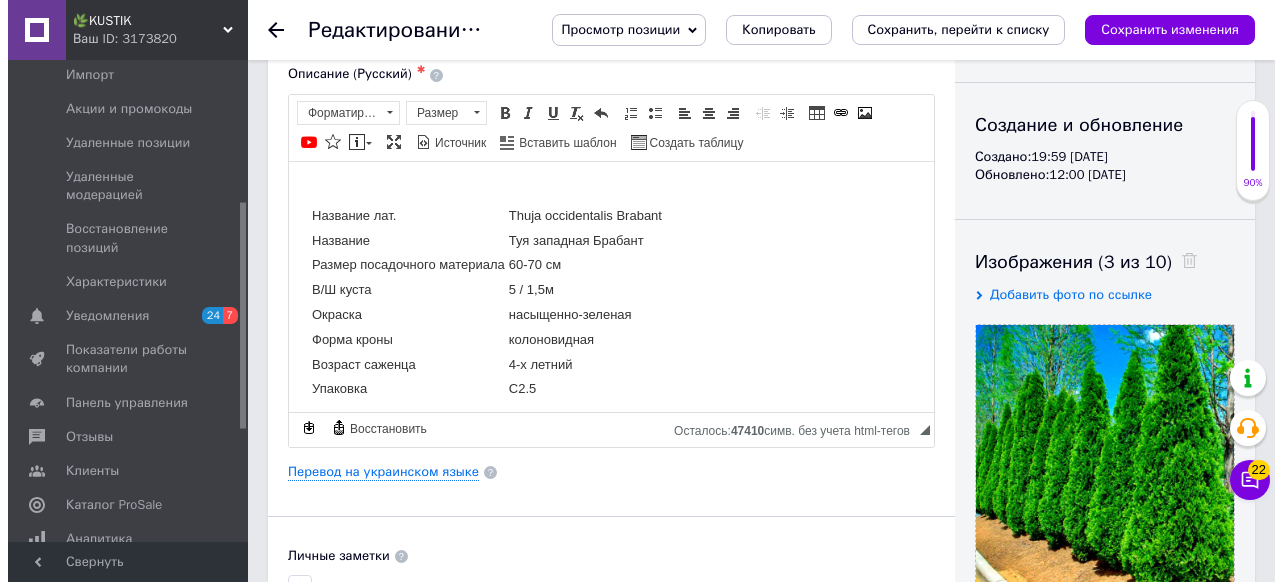 scroll, scrollTop: 200, scrollLeft: 0, axis: vertical 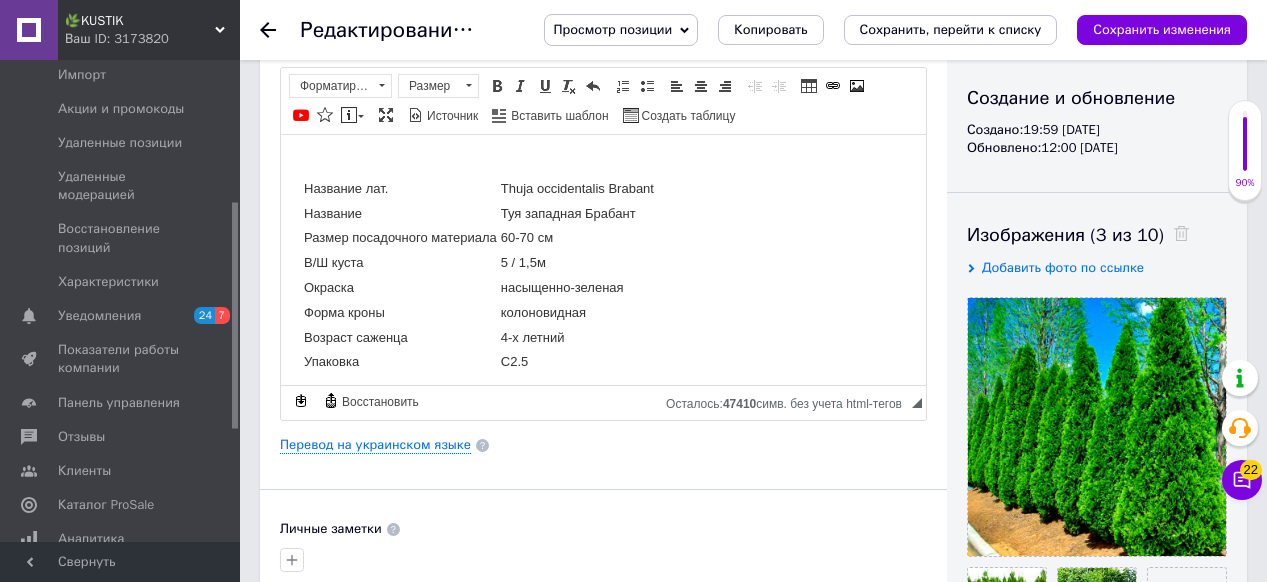 click on "60-70 см" at bounding box center [577, 237] 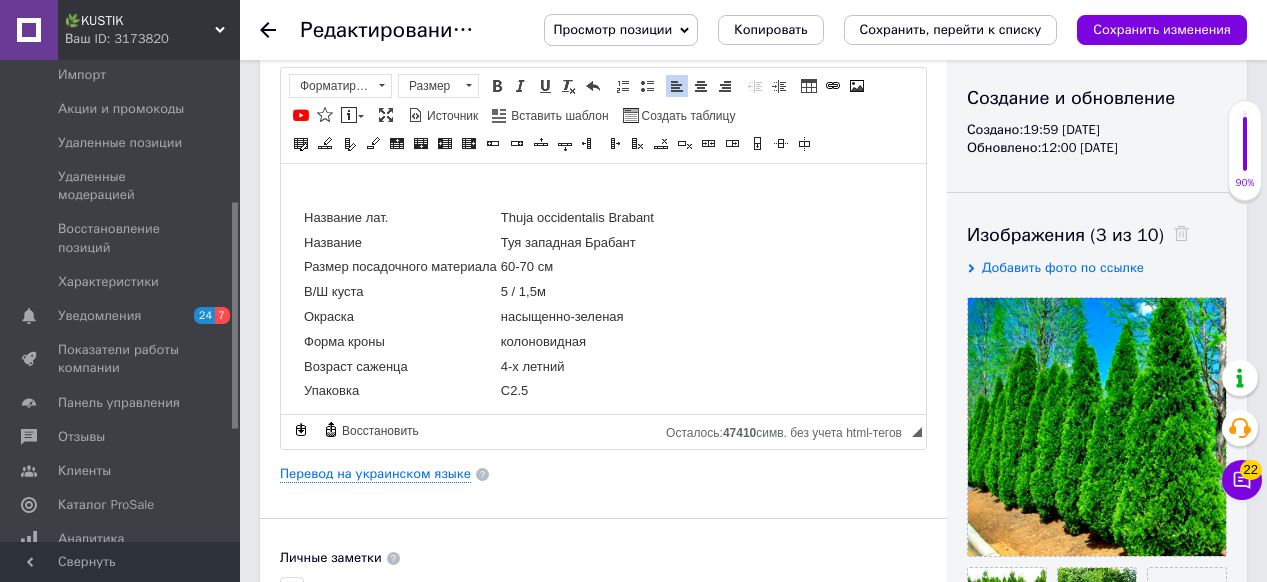 type 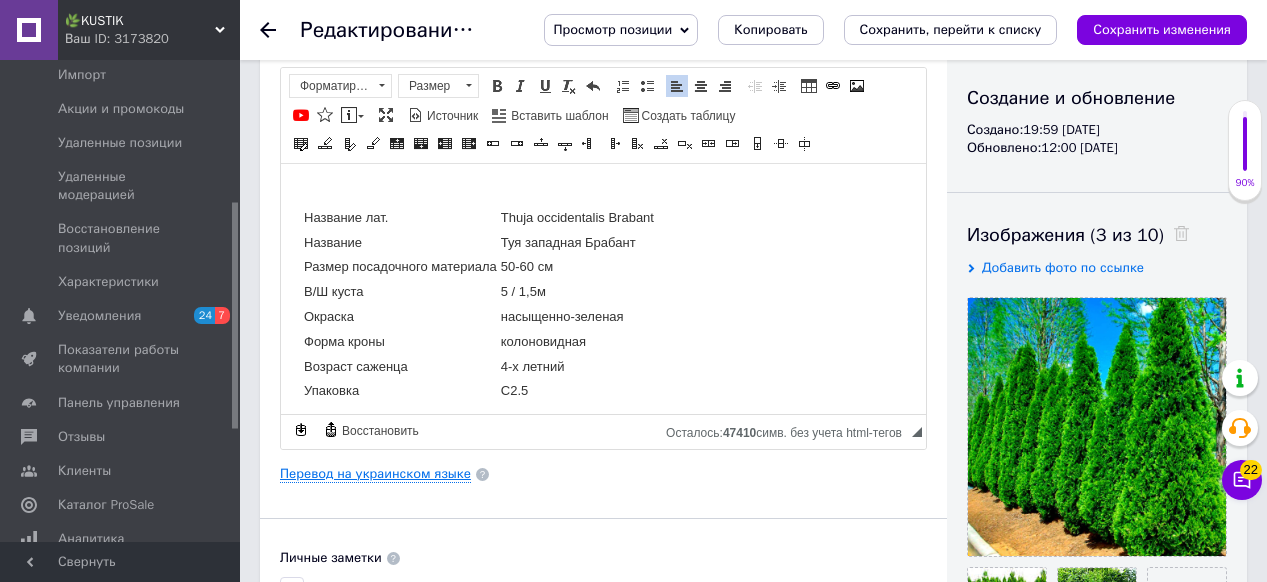click on "Перевод на украинском языке" at bounding box center [375, 474] 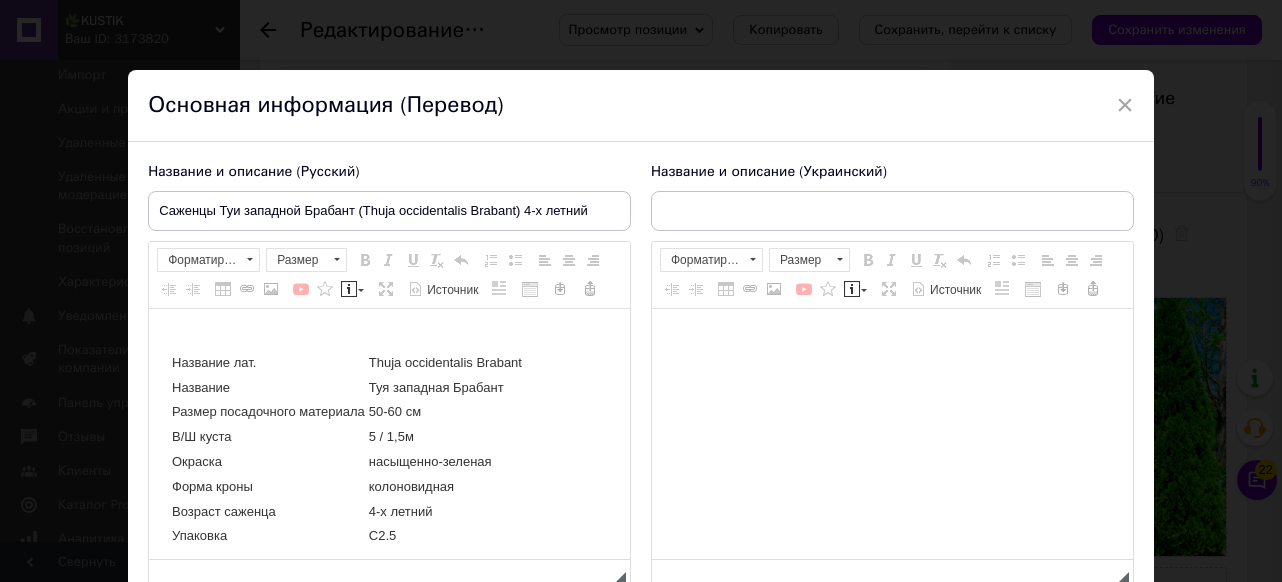 scroll, scrollTop: 0, scrollLeft: 0, axis: both 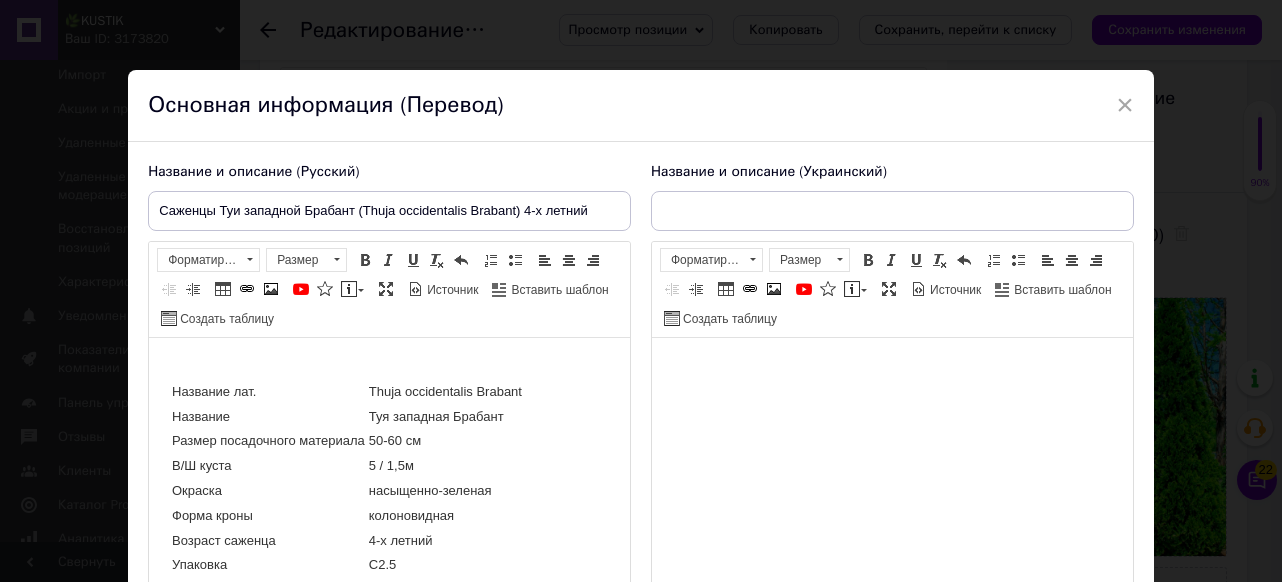 type on "Саджанці Туї західної Брабант (Thuja occidentalis Brabant) 4-х річний" 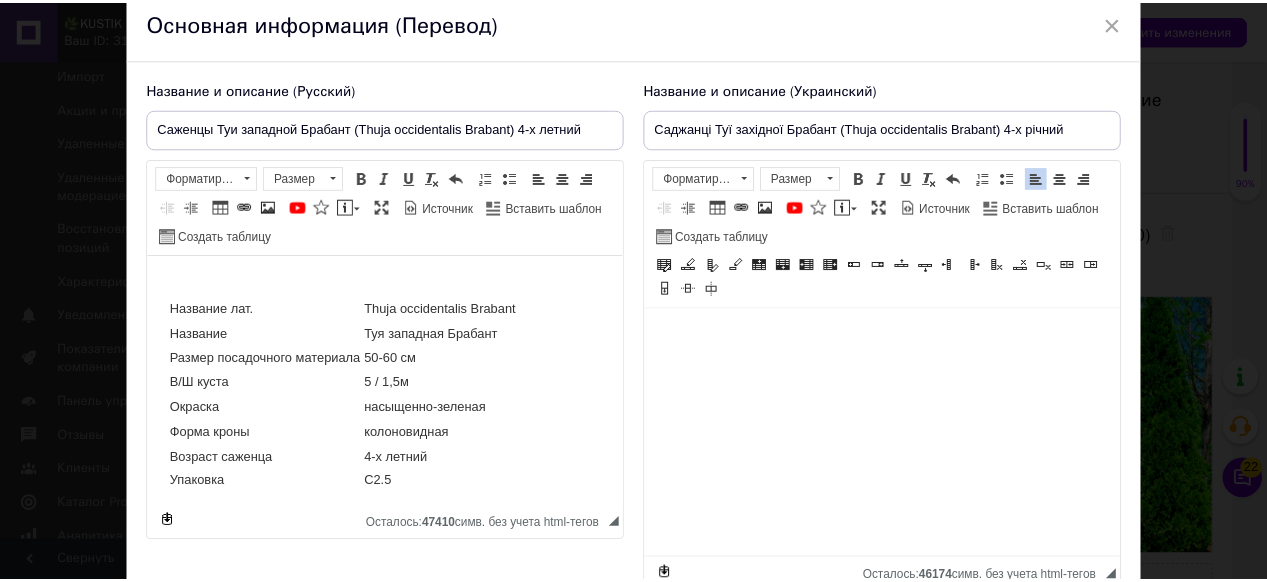 scroll, scrollTop: 260, scrollLeft: 0, axis: vertical 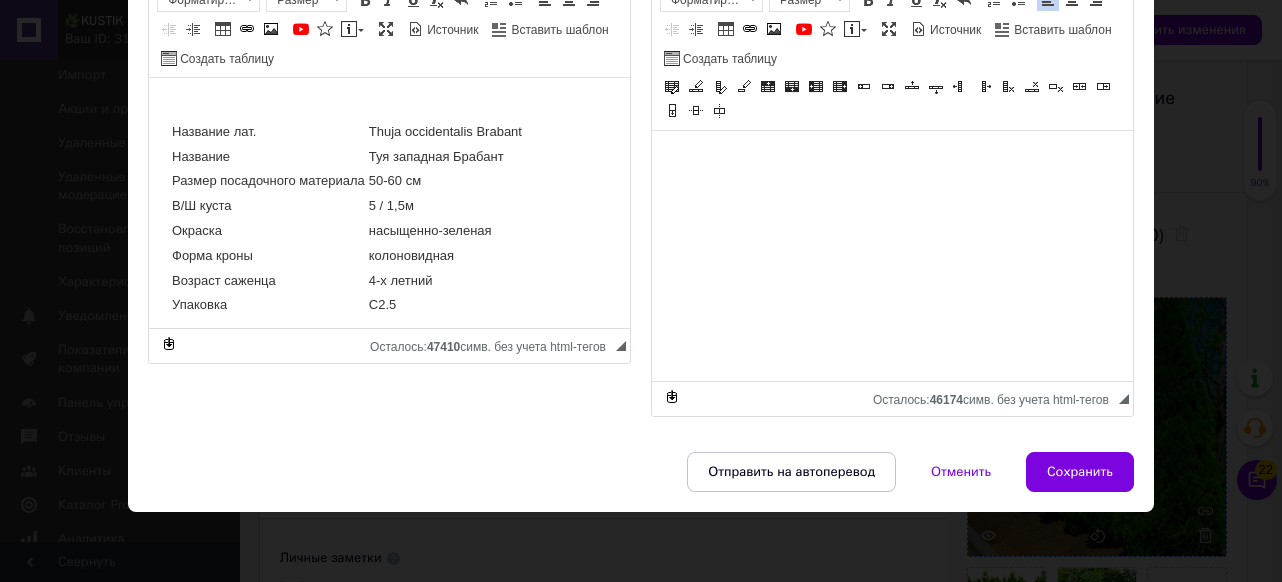 click on "Сохранить" at bounding box center (1080, 472) 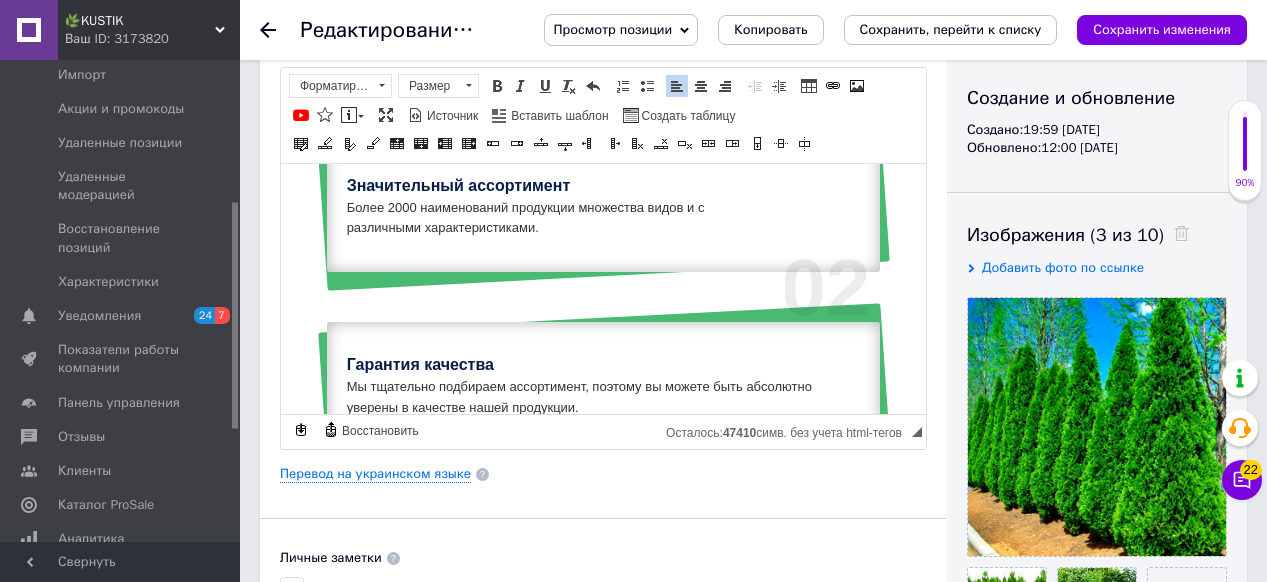 scroll, scrollTop: 900, scrollLeft: 0, axis: vertical 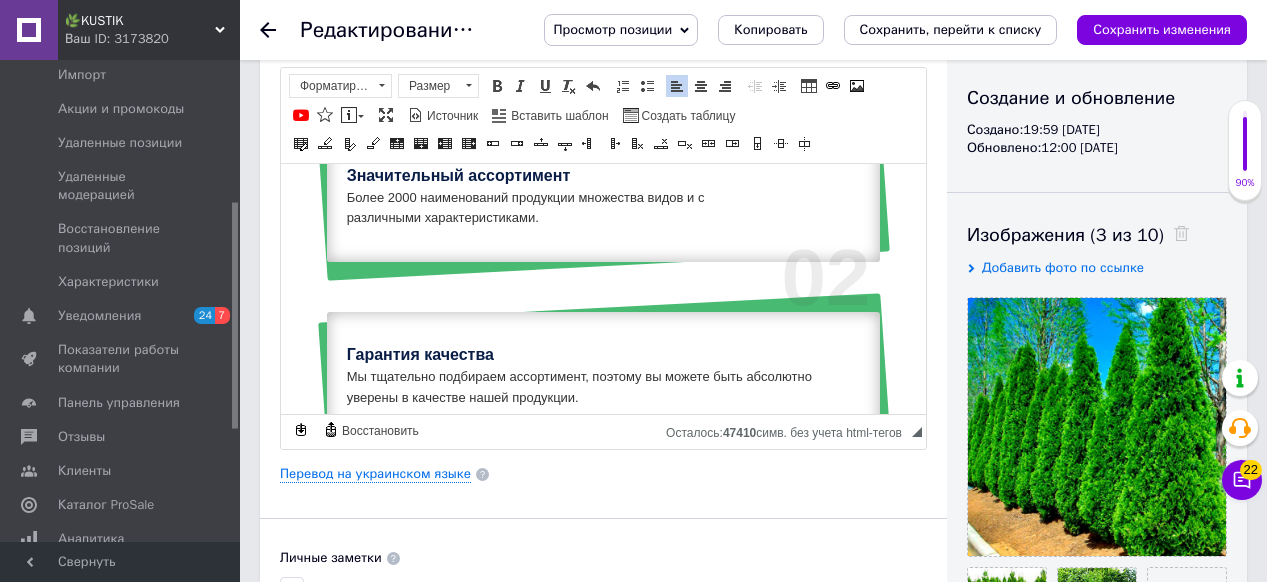click on "Просмотр позиции Сохранить и посмотреть на сайте Сохранить и посмотреть на портале [DOMAIN_NAME] Копировать Сохранить, перейти к списку Сохранить изменения" at bounding box center (885, 30) 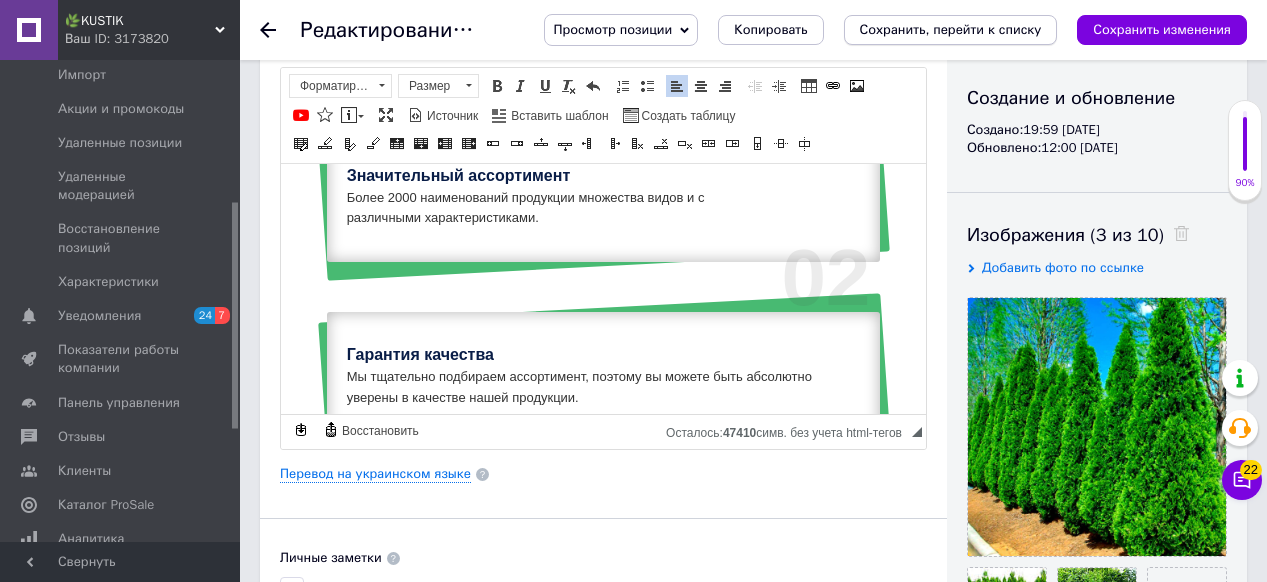 click on "Сохранить, перейти к списку" at bounding box center (951, 29) 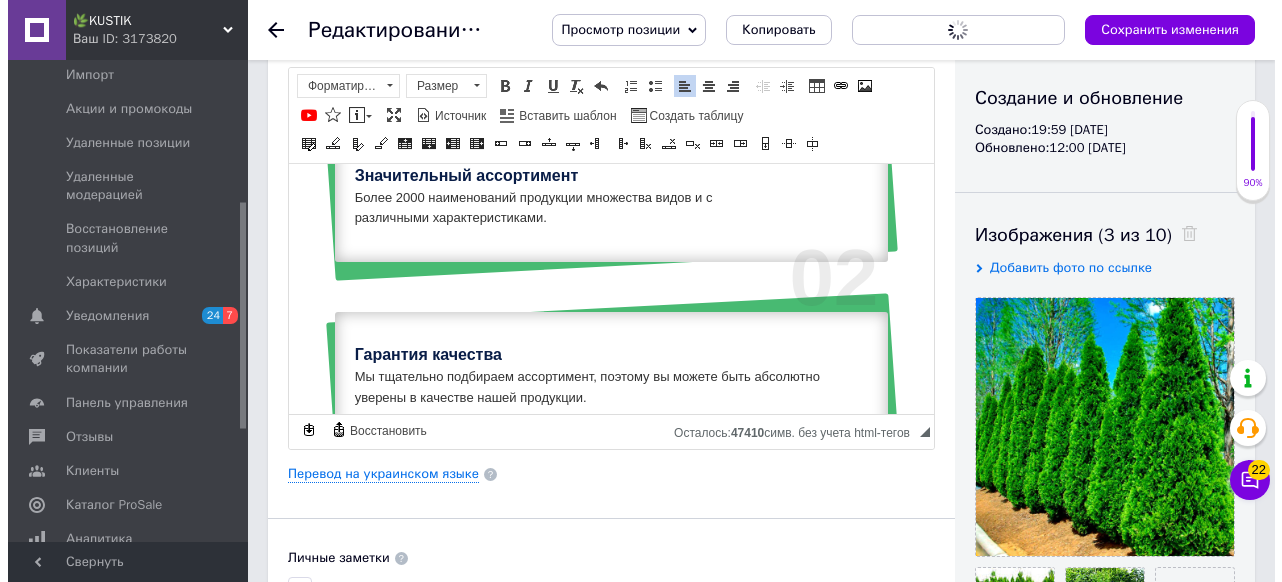 scroll, scrollTop: 0, scrollLeft: 0, axis: both 